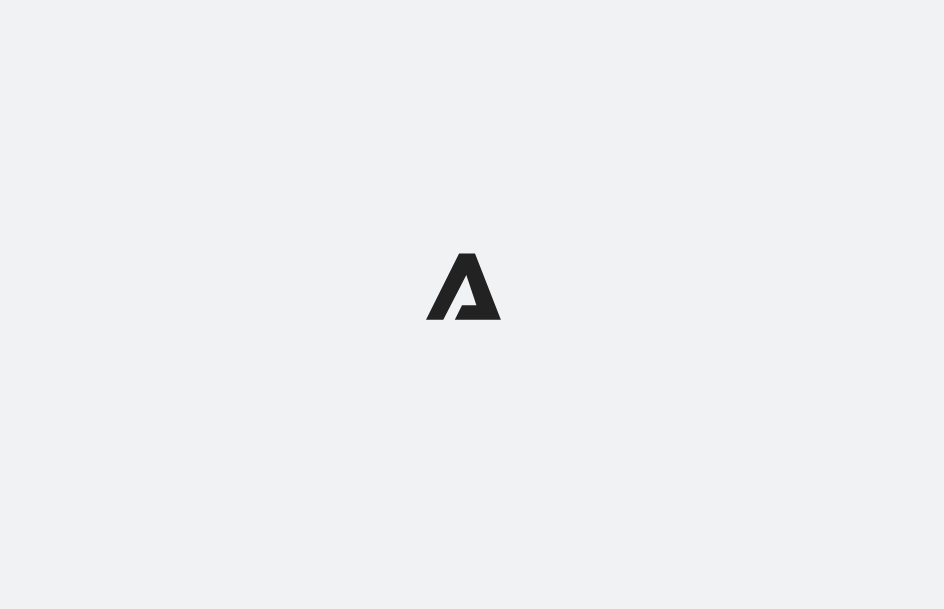 scroll, scrollTop: 0, scrollLeft: 0, axis: both 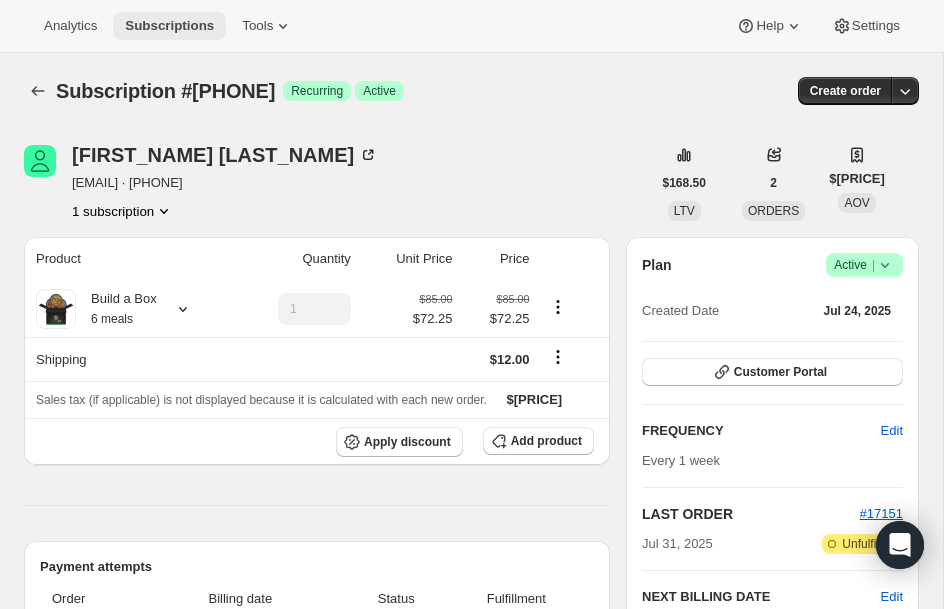 click on "Subscriptions" at bounding box center (169, 26) 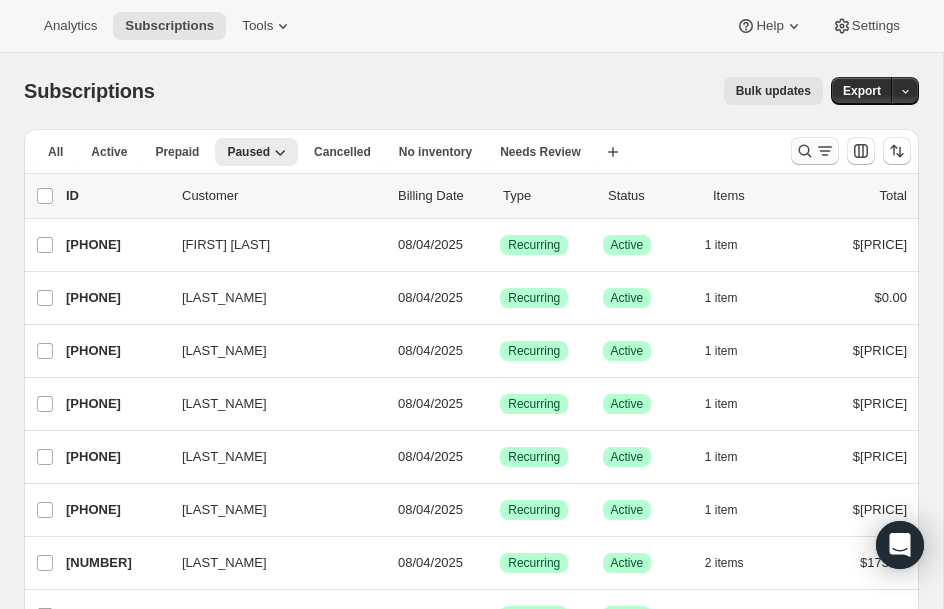 click 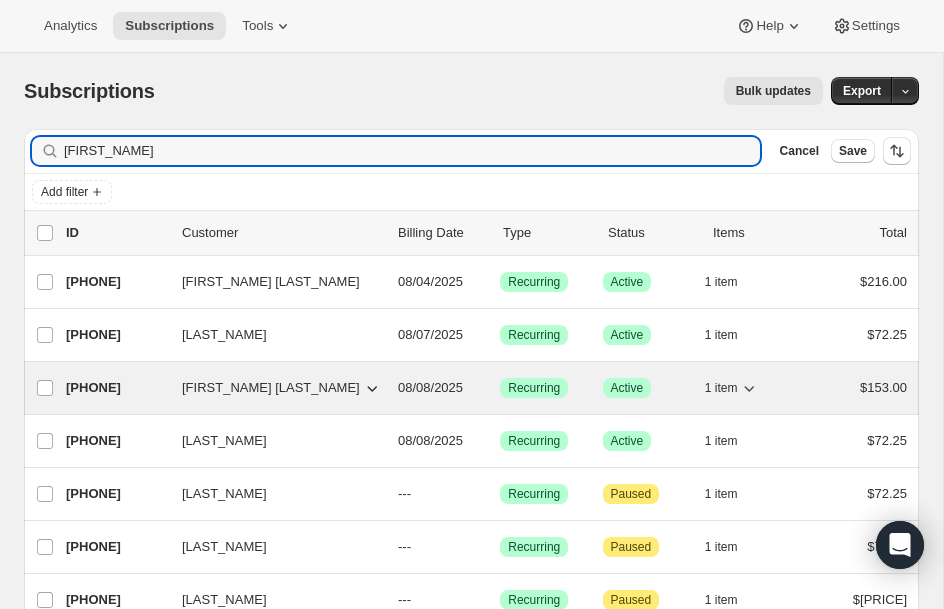 type on "[FIRST_NAME]" 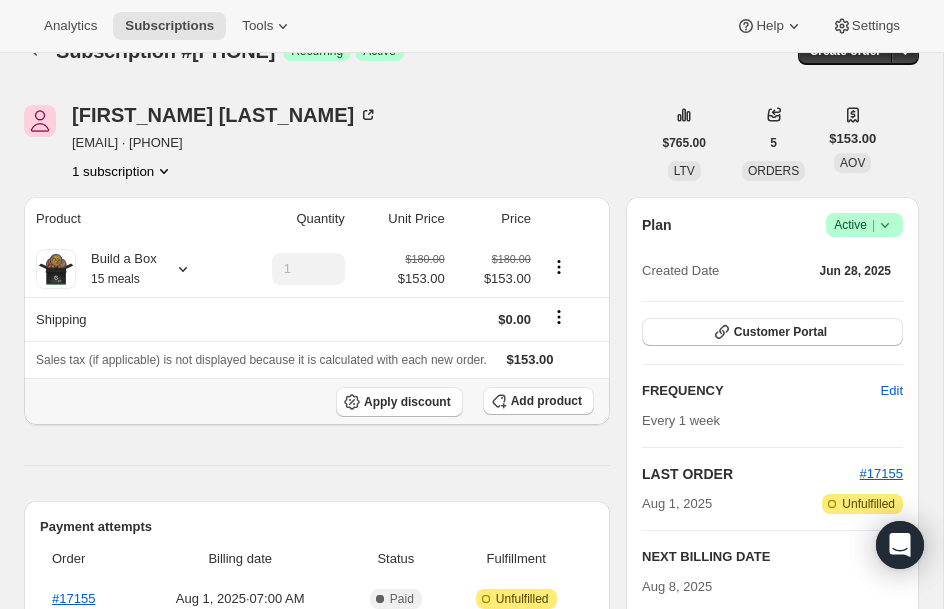 scroll, scrollTop: 0, scrollLeft: 0, axis: both 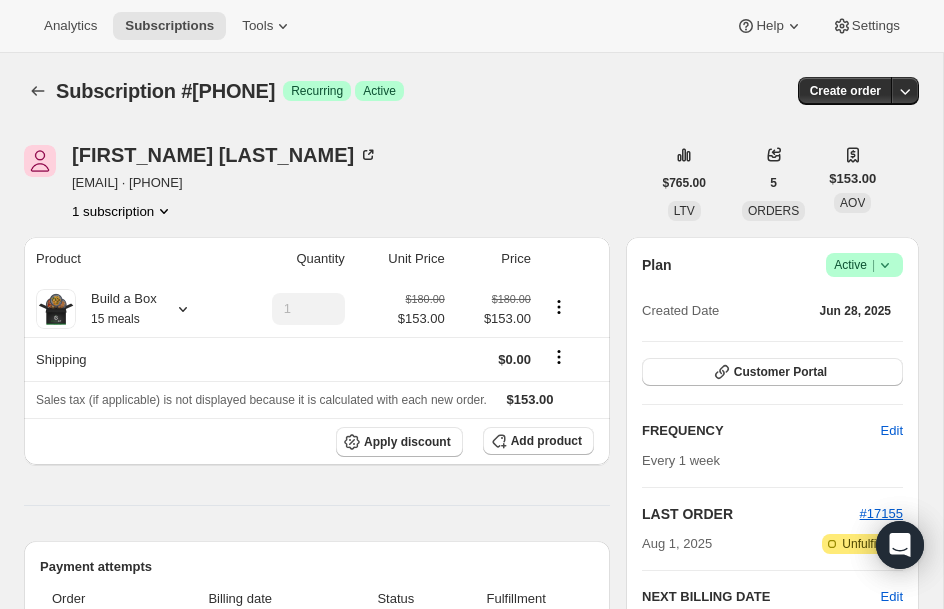 click on "|" at bounding box center (873, 265) 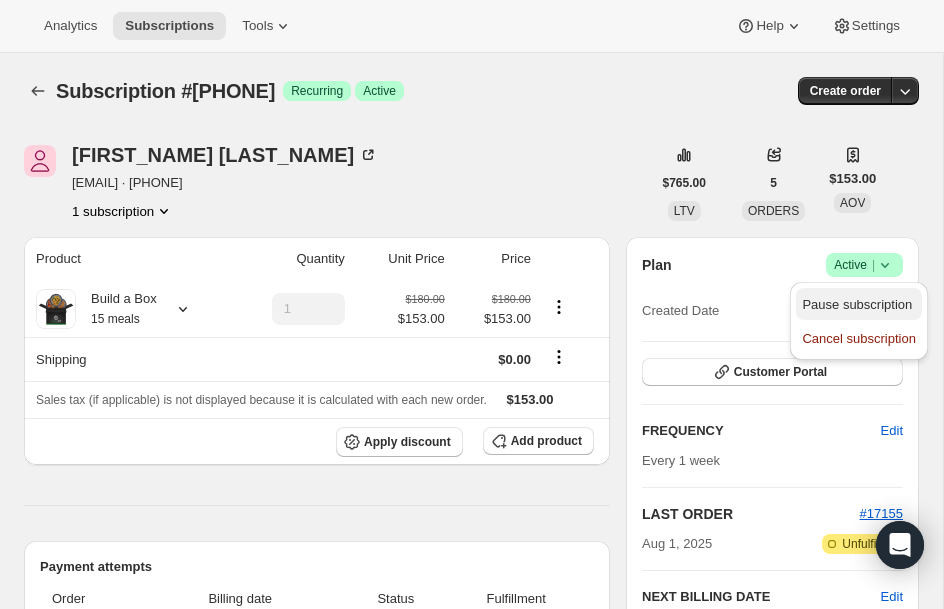 click on "Pause subscription" at bounding box center [857, 304] 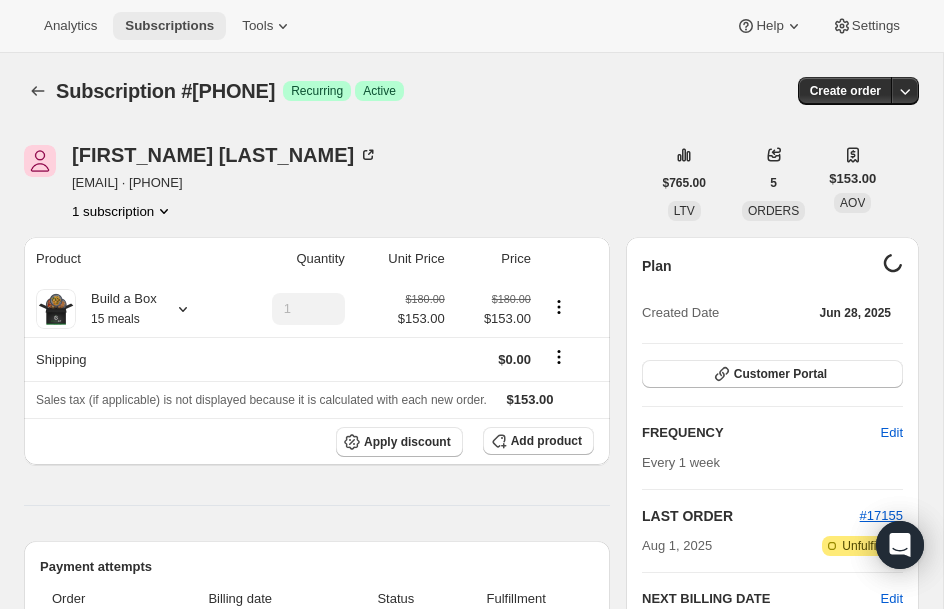 click on "Subscriptions" at bounding box center (169, 26) 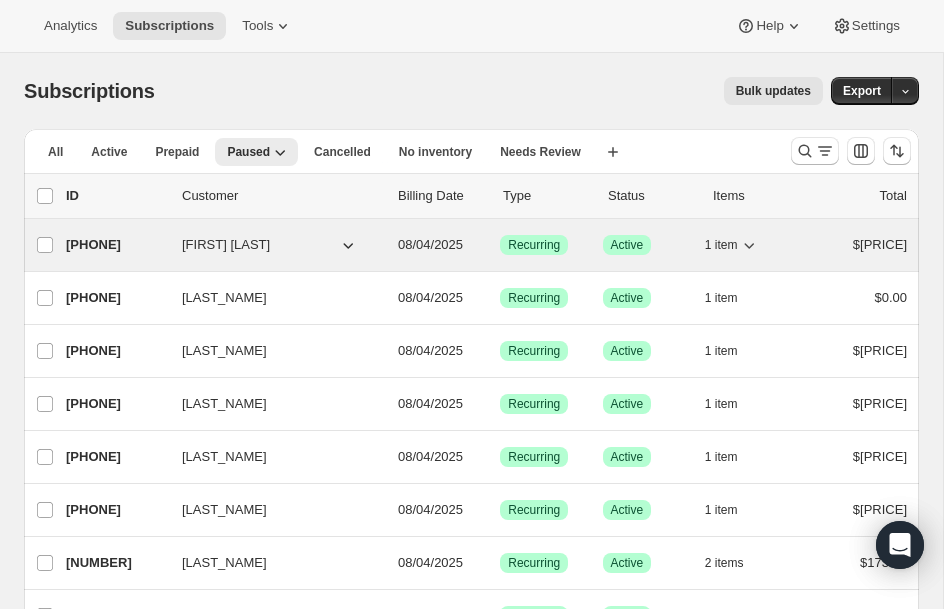 click on "[PHONE]" at bounding box center [116, 245] 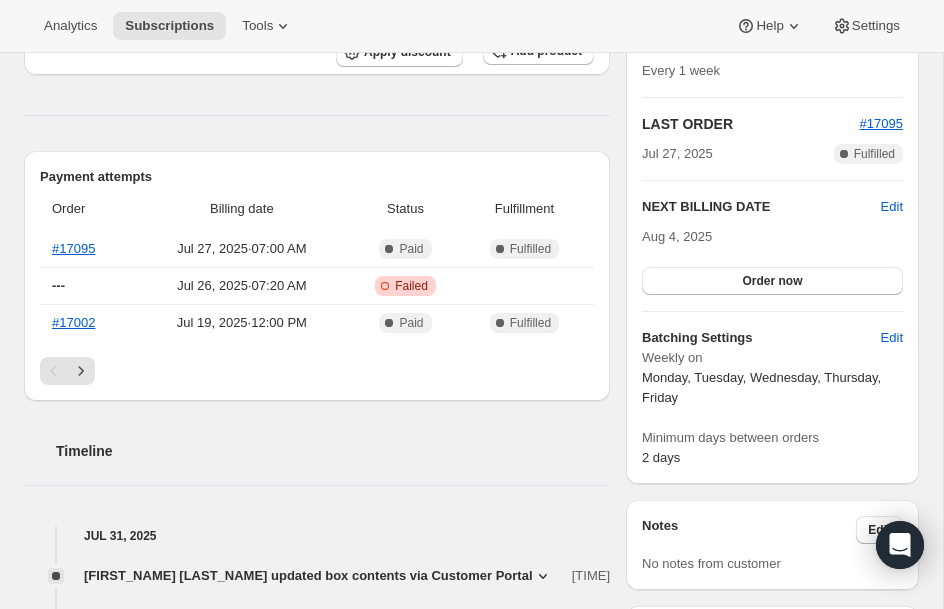 scroll, scrollTop: 360, scrollLeft: 0, axis: vertical 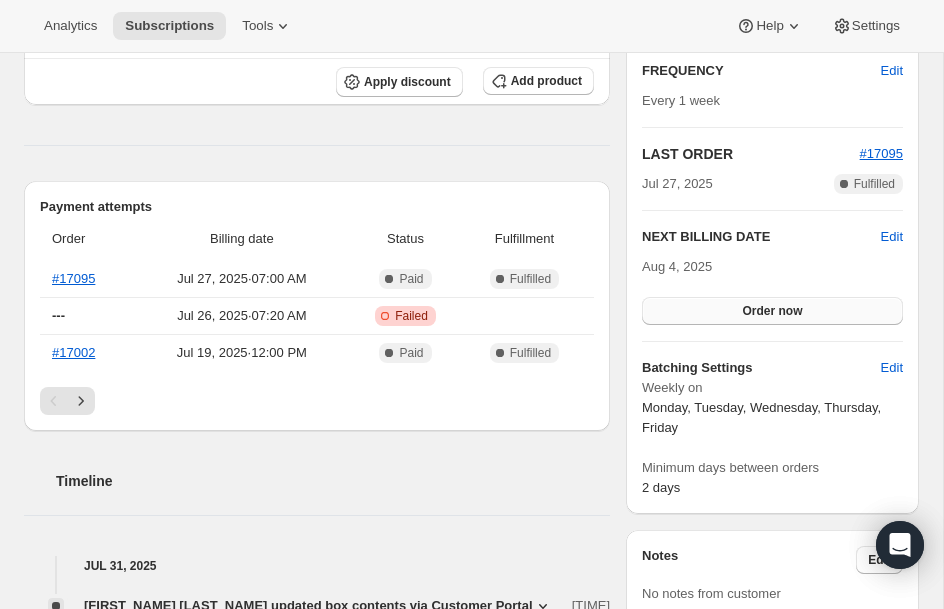 click on "Order now" at bounding box center [772, 311] 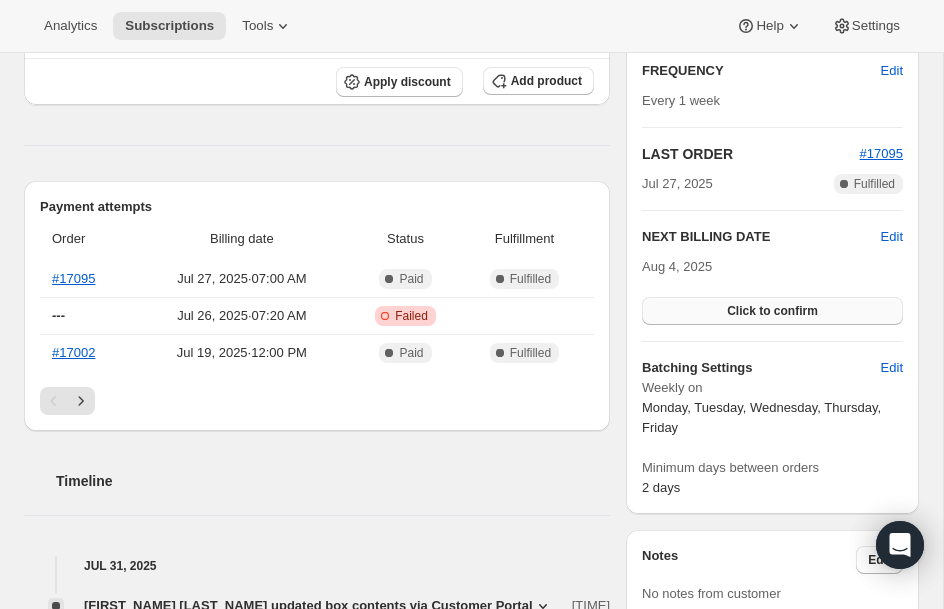 click on "Click to confirm" at bounding box center (772, 311) 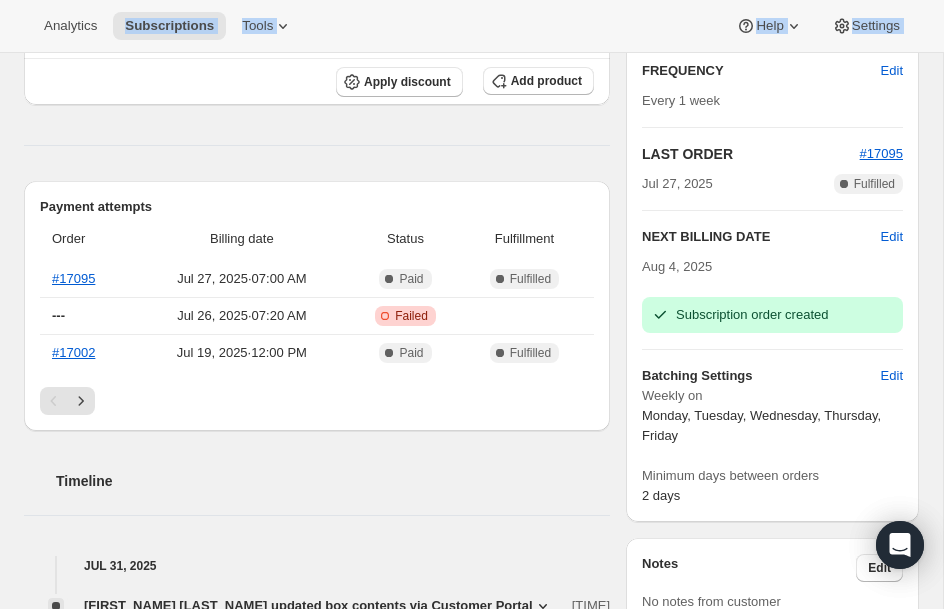 scroll, scrollTop: 0, scrollLeft: 0, axis: both 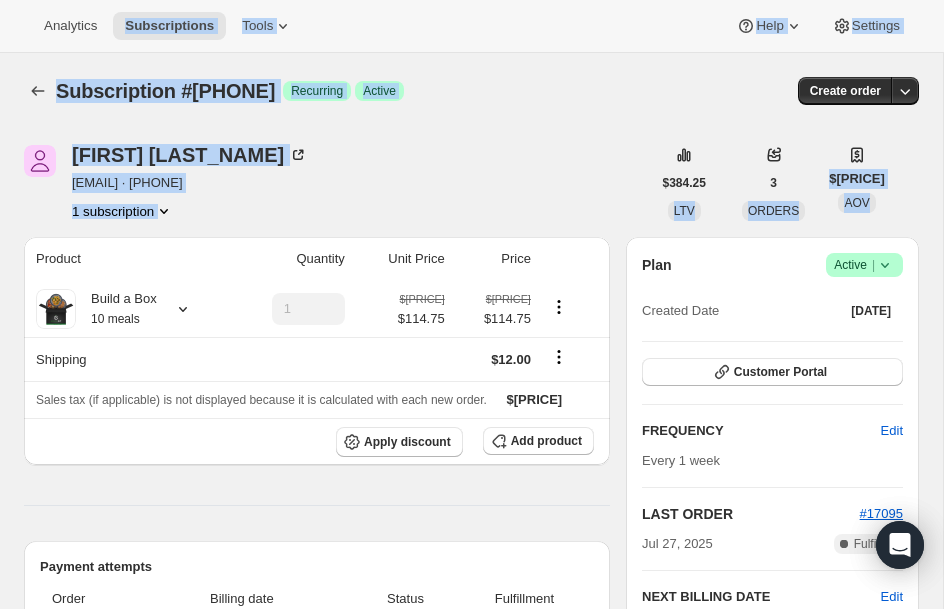 drag, startPoint x: 145, startPoint y: 125, endPoint x: 183, endPoint y: -225, distance: 352.05682 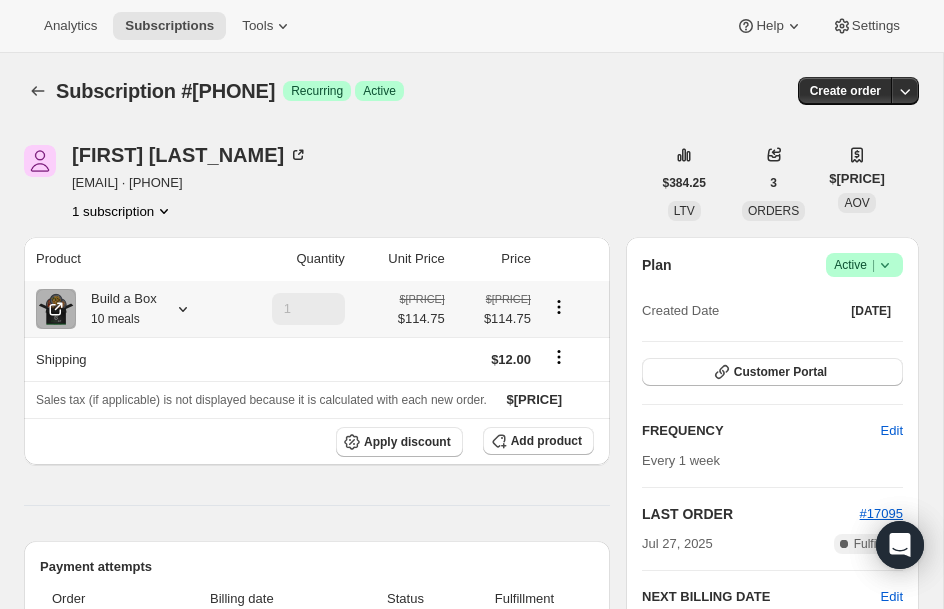 click on "Build a Box 10 meals" at bounding box center [116, 309] 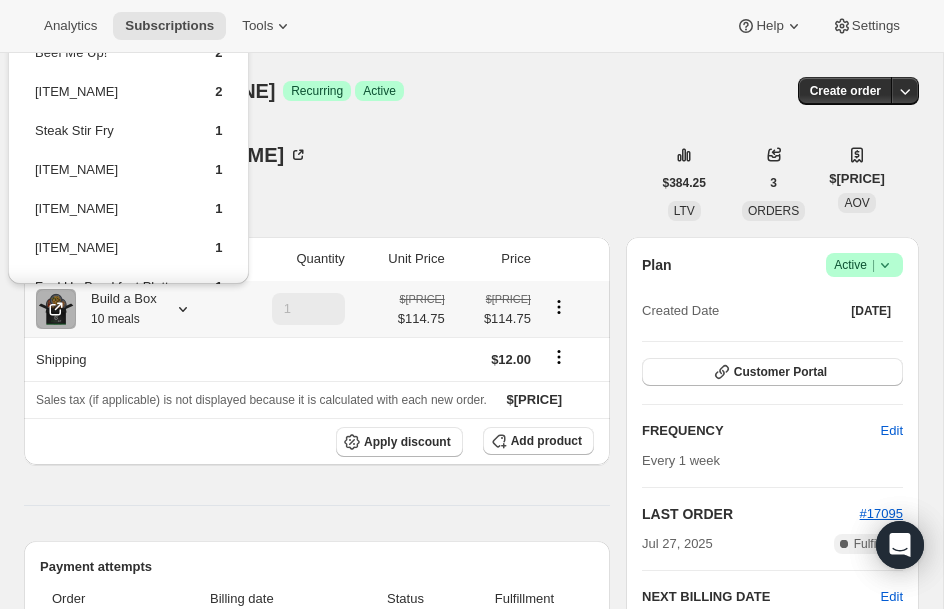 click on "[ITEM_NAME]" at bounding box center (107, 177) 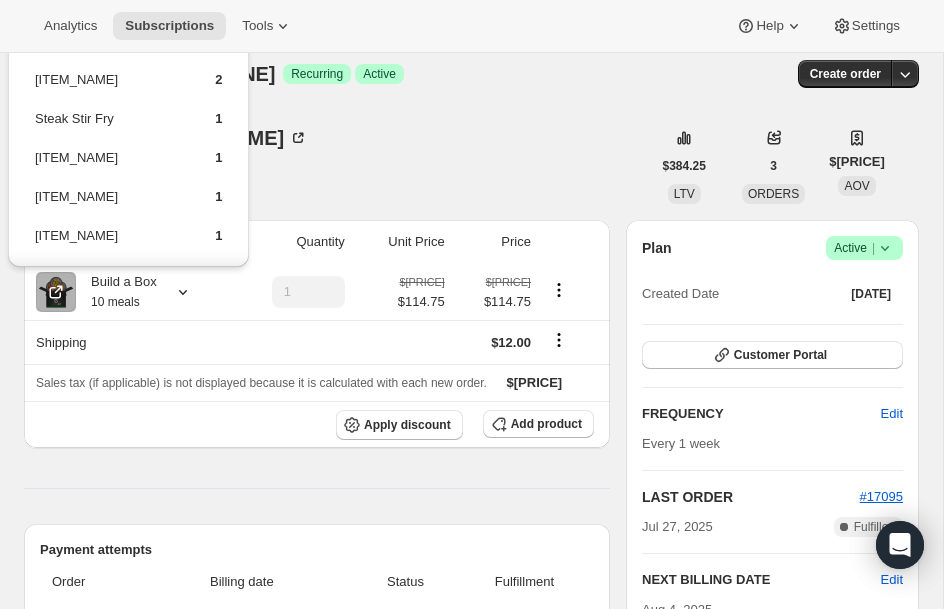 scroll, scrollTop: 0, scrollLeft: 0, axis: both 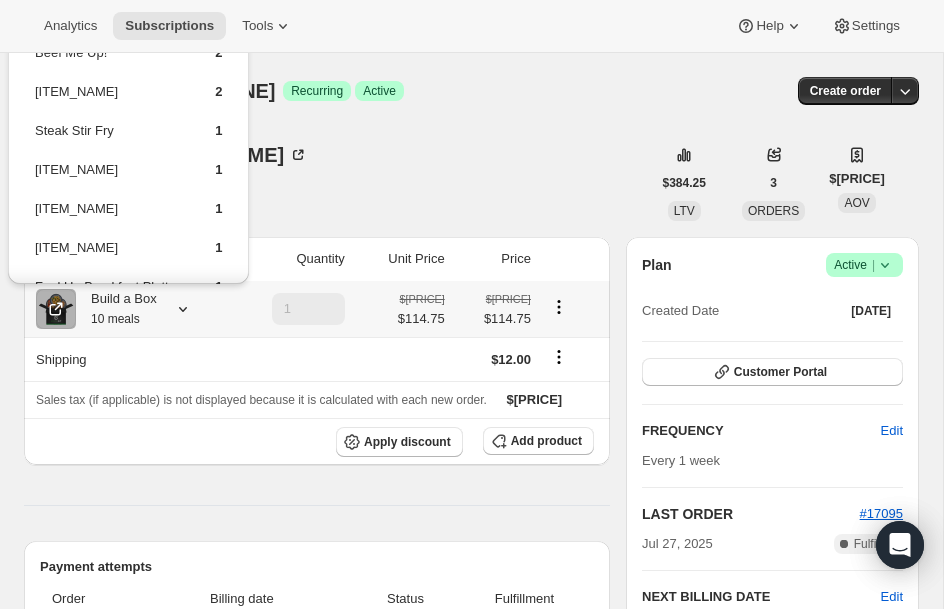drag, startPoint x: 138, startPoint y: 97, endPoint x: 109, endPoint y: 264, distance: 169.49927 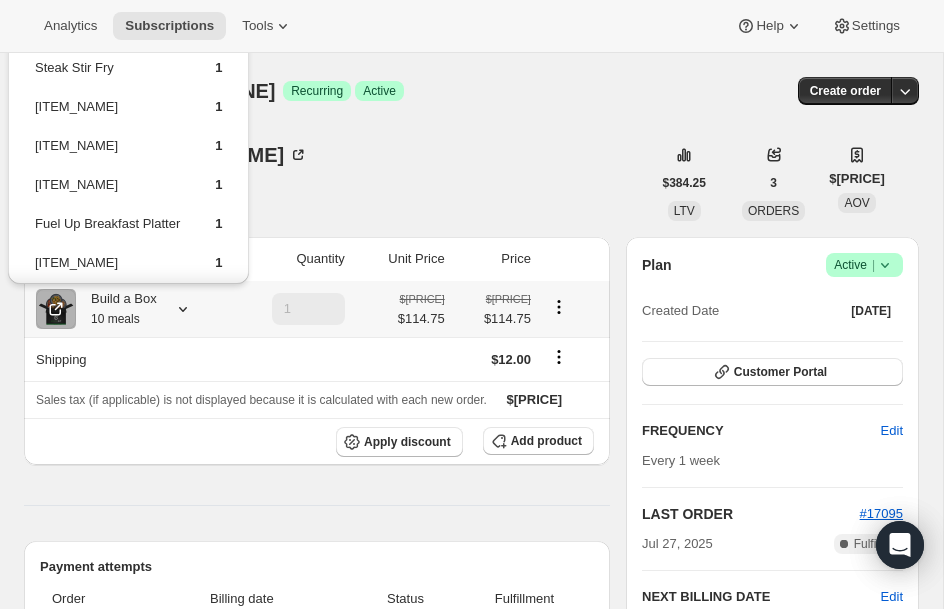drag, startPoint x: 107, startPoint y: 251, endPoint x: 107, endPoint y: 279, distance: 28 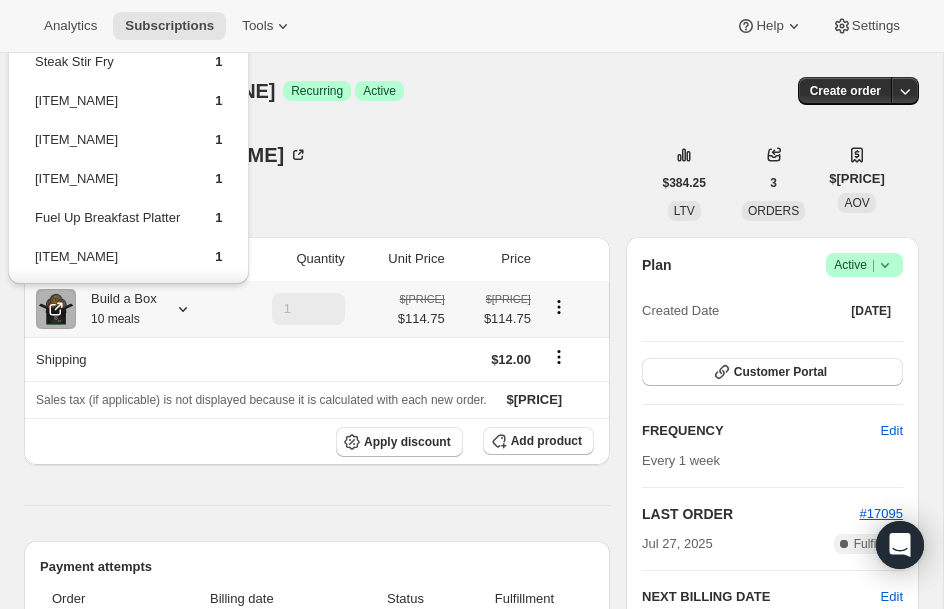 click on "[ITEM_NAME]" at bounding box center [107, 147] 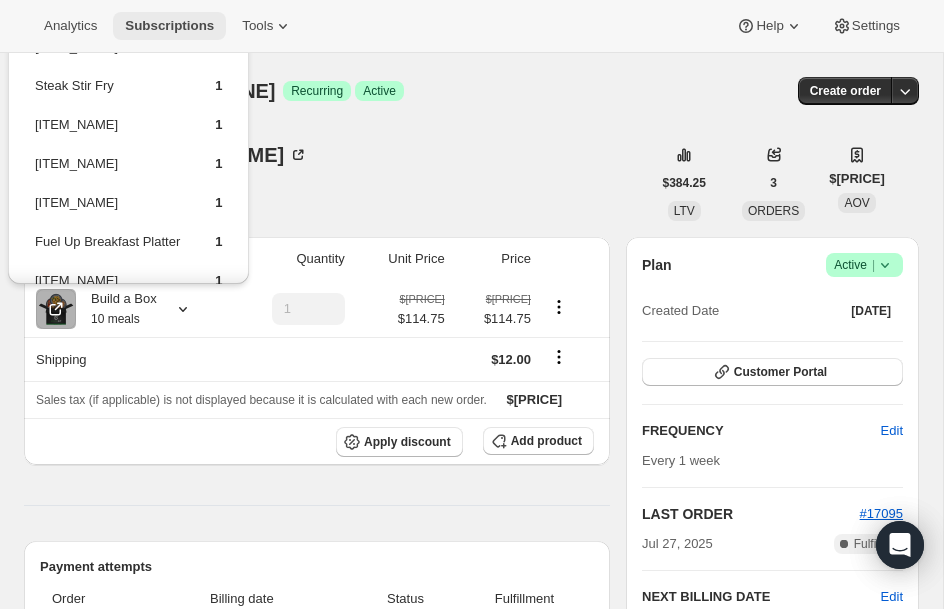 scroll, scrollTop: 0, scrollLeft: 0, axis: both 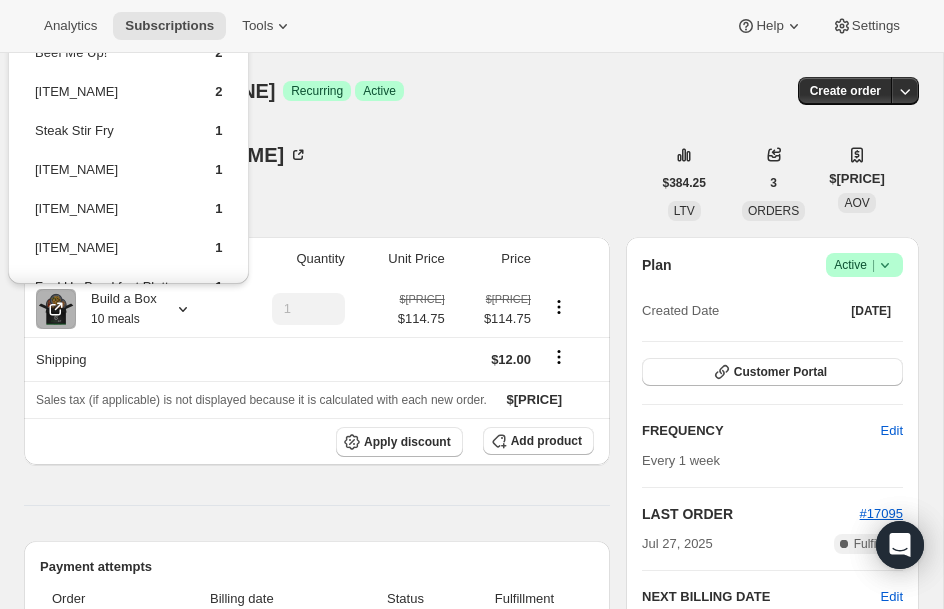 drag, startPoint x: 128, startPoint y: 134, endPoint x: 101, endPoint y: 109, distance: 36.796738 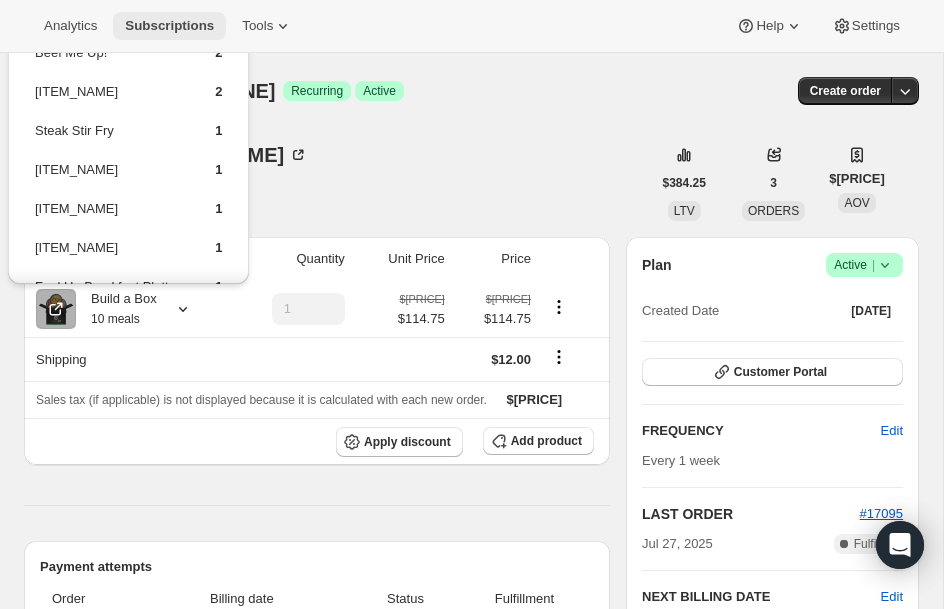 click on "Subscriptions" at bounding box center [169, 26] 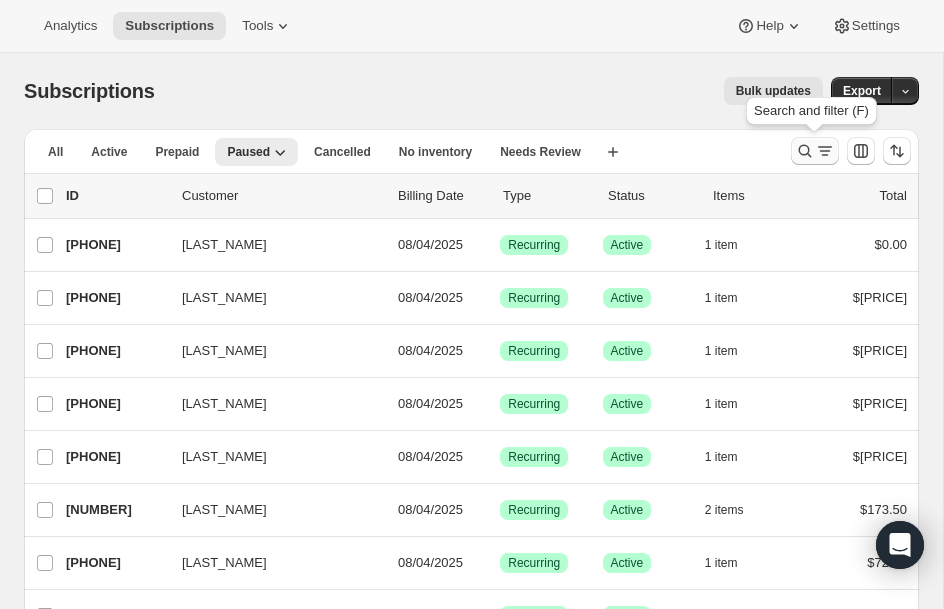 click at bounding box center [815, 151] 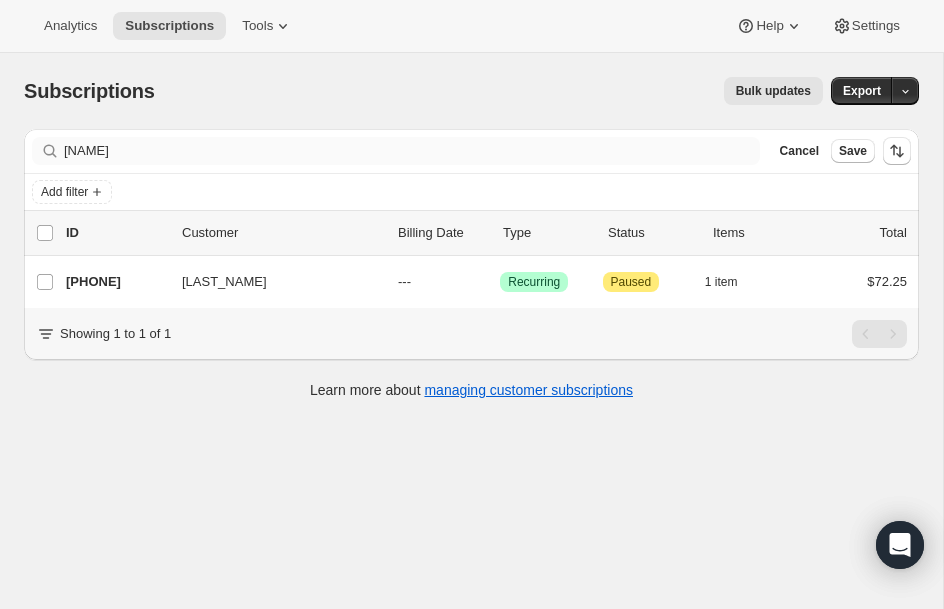 drag, startPoint x: 125, startPoint y: 292, endPoint x: 210, endPoint y: 144, distance: 170.6722 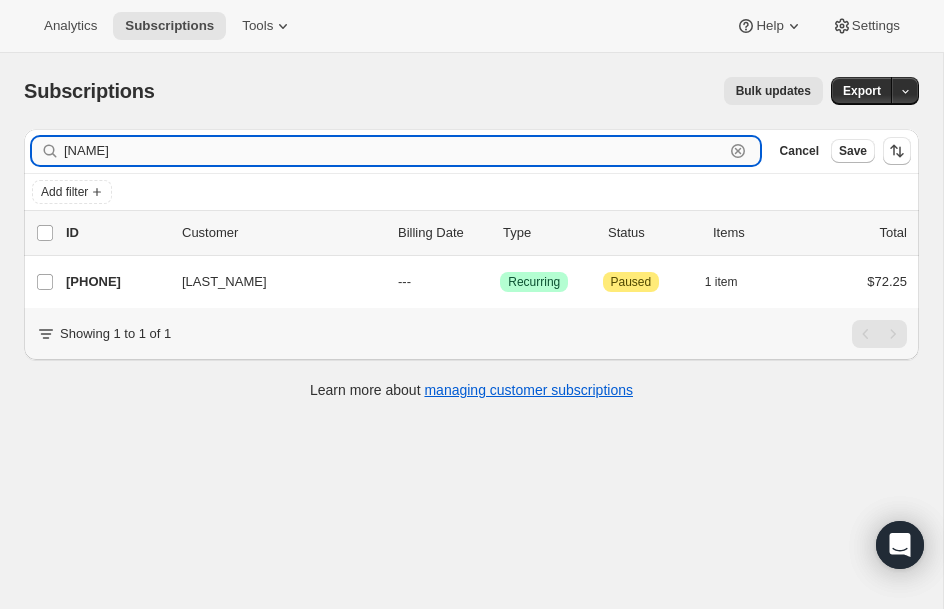 click on "[NAME]" at bounding box center (394, 151) 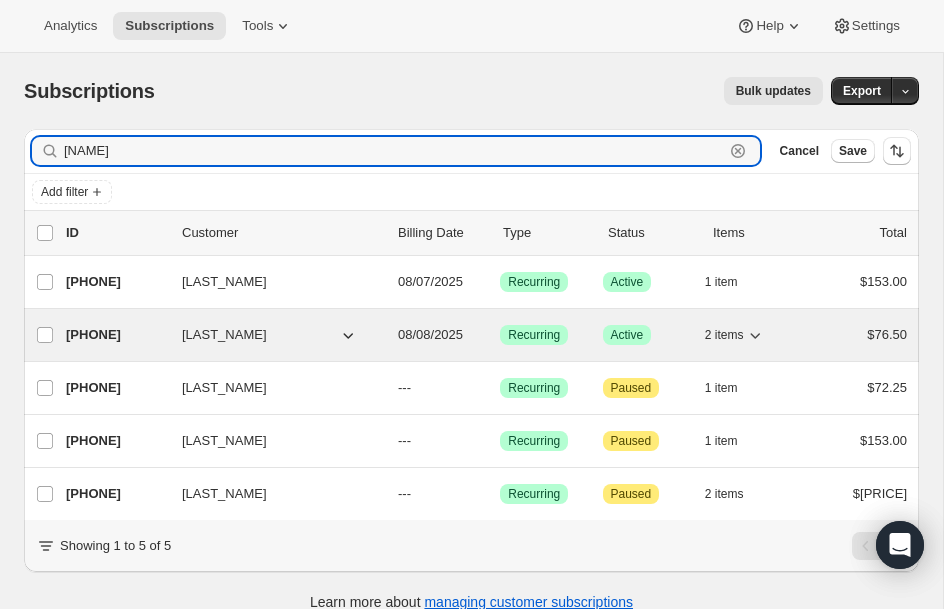 type on "[NAME]" 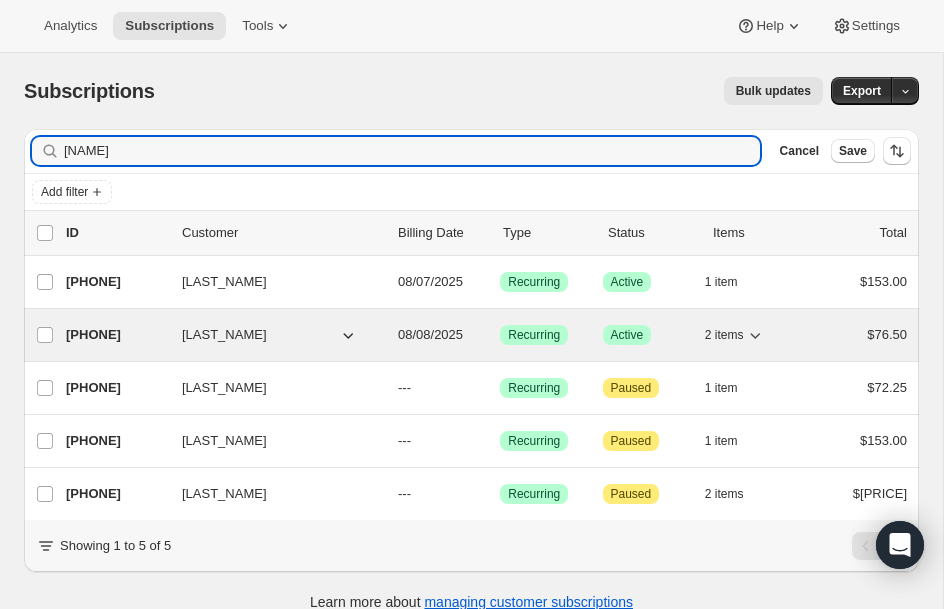 click on "[PHONE]" at bounding box center (116, 335) 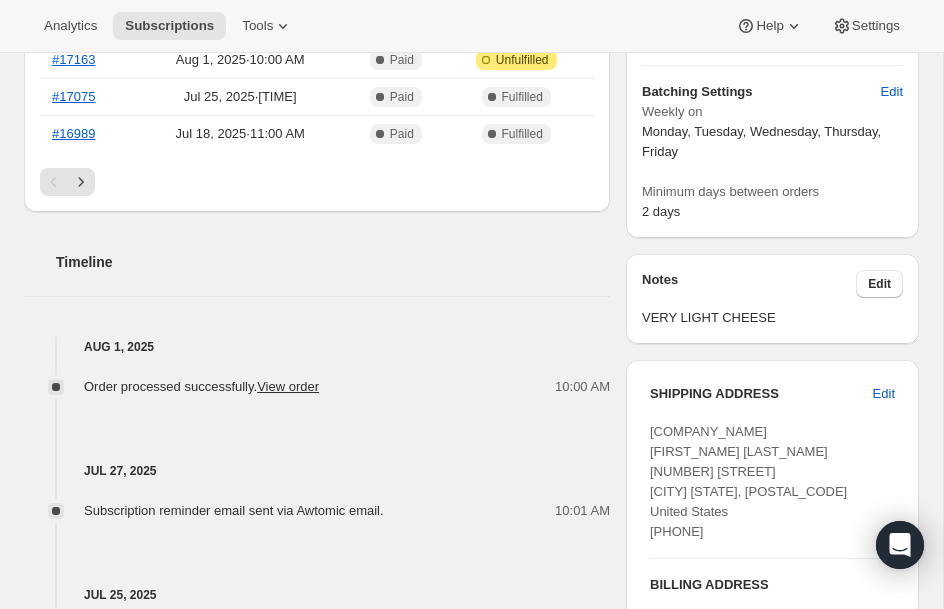 scroll, scrollTop: 640, scrollLeft: 0, axis: vertical 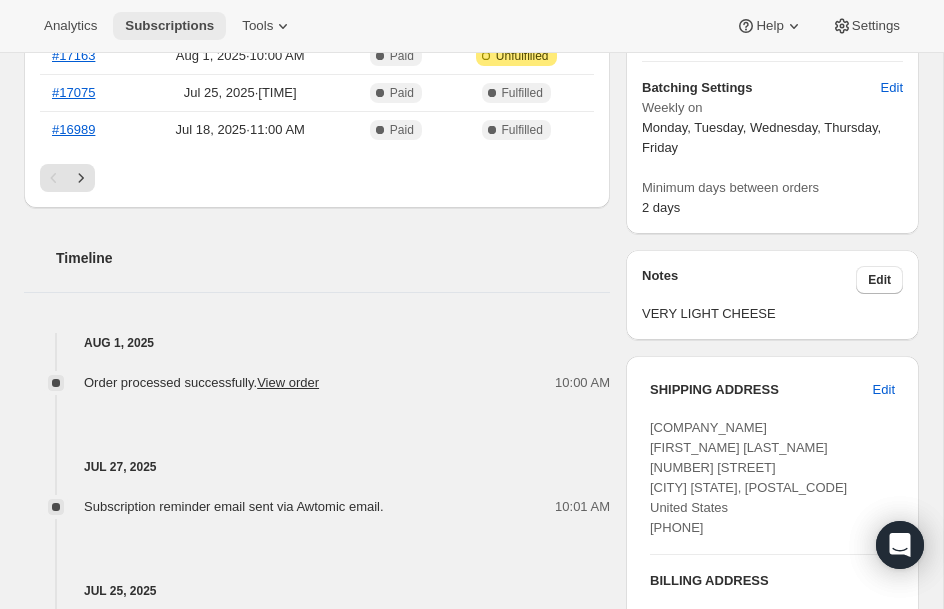 click on "Subscriptions" at bounding box center [169, 26] 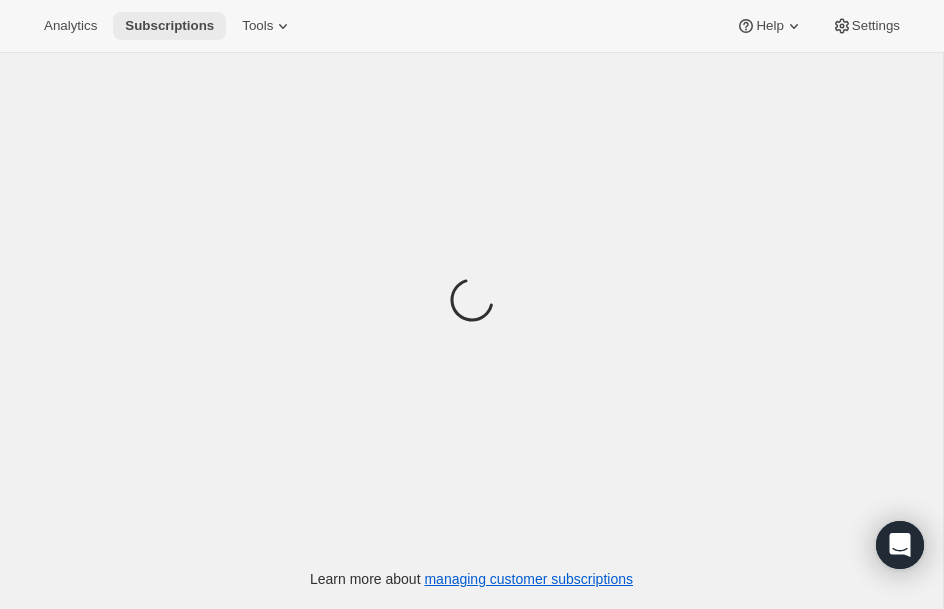 scroll, scrollTop: 0, scrollLeft: 0, axis: both 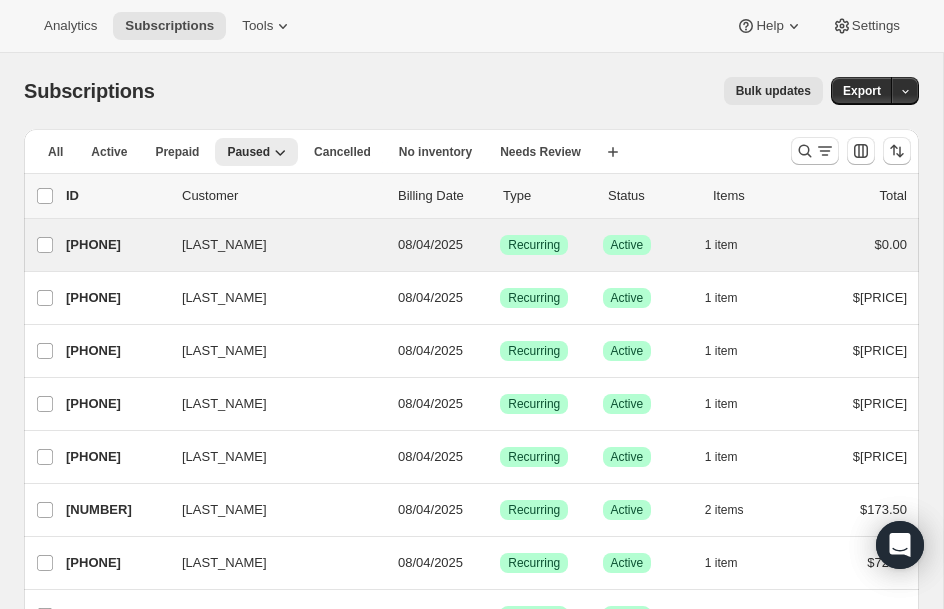 type 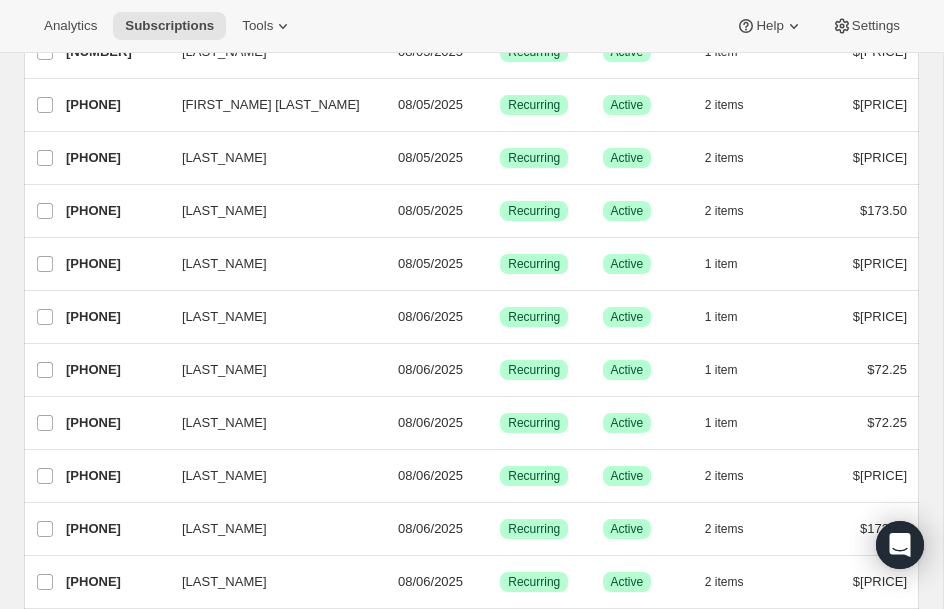 scroll, scrollTop: 1240, scrollLeft: 0, axis: vertical 